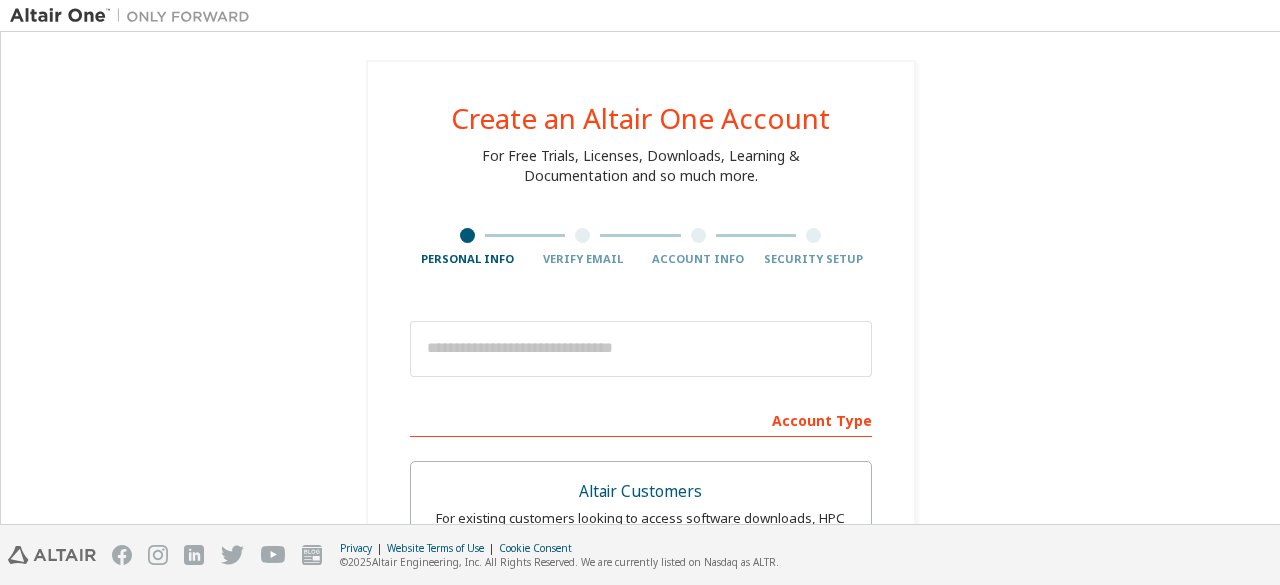 scroll, scrollTop: 0, scrollLeft: 0, axis: both 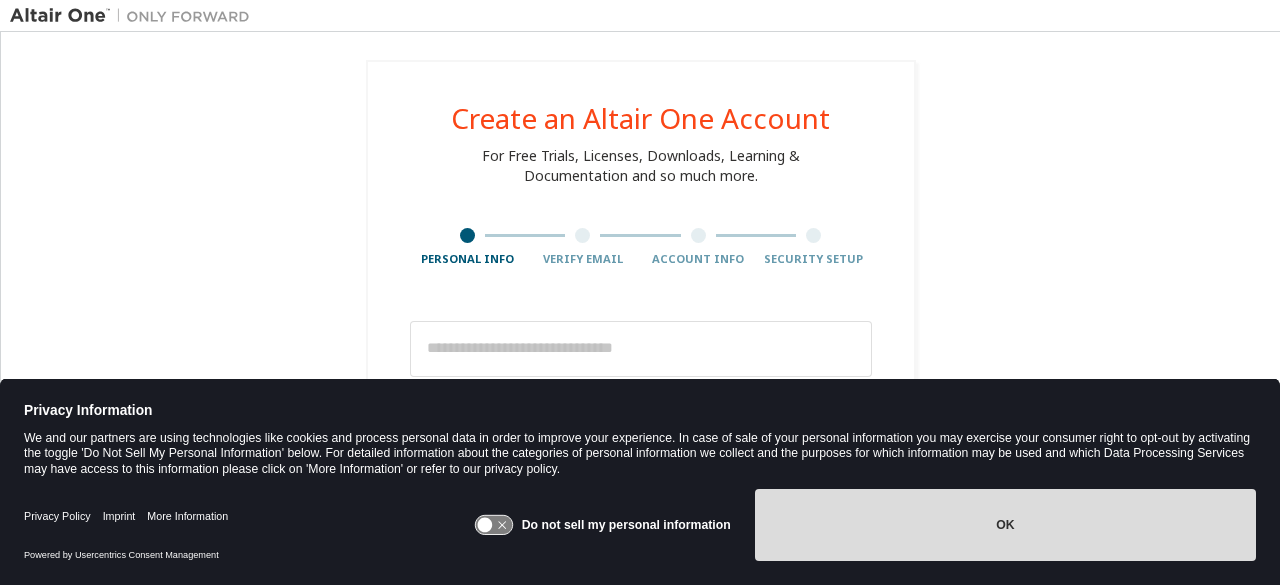 click on "OK" at bounding box center [1005, 525] 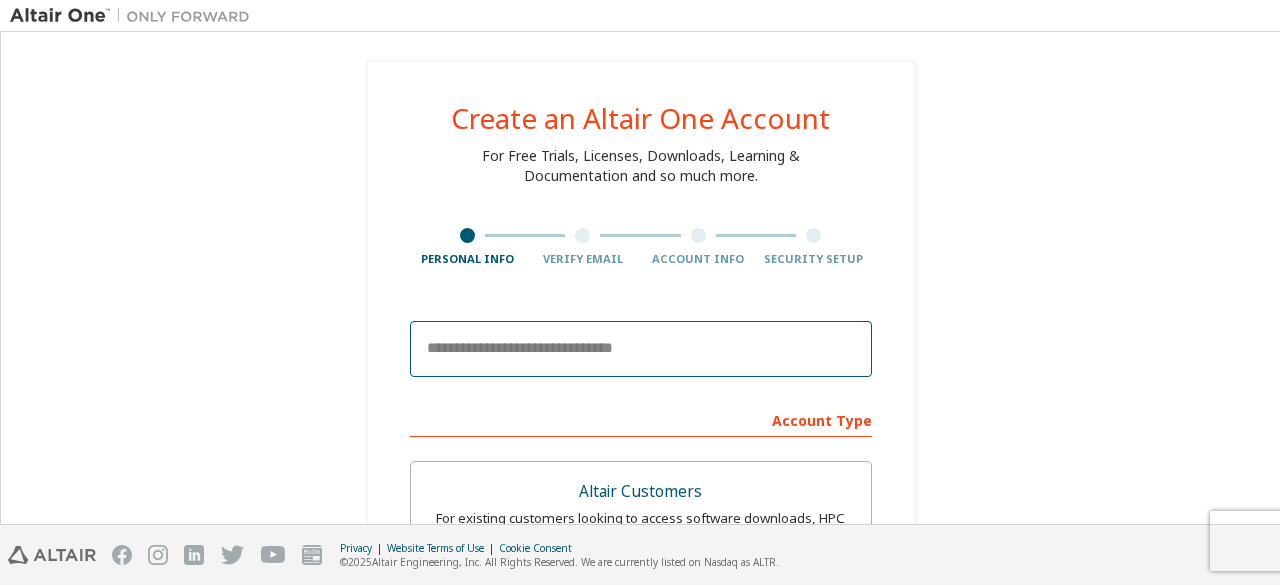 click at bounding box center [641, 349] 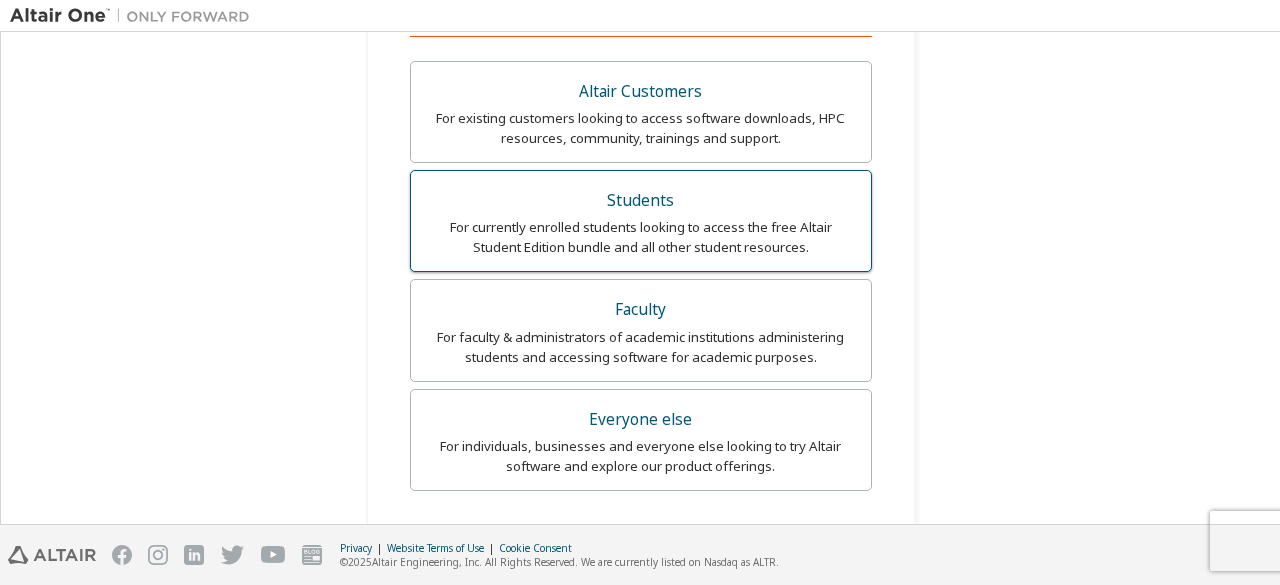 scroll, scrollTop: 500, scrollLeft: 0, axis: vertical 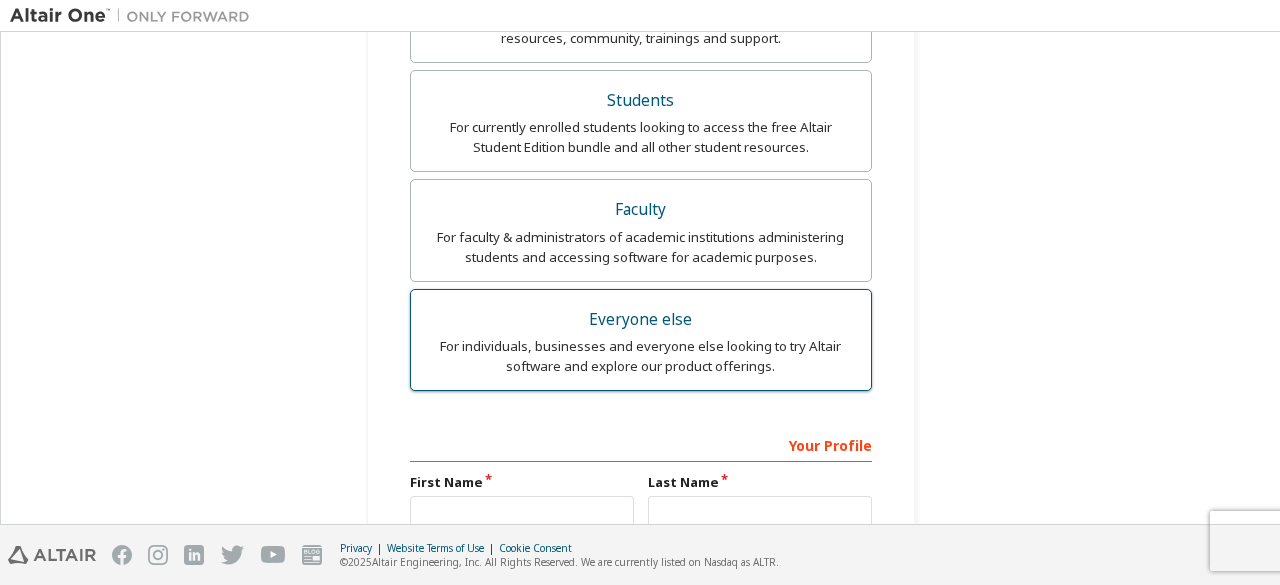 type on "**********" 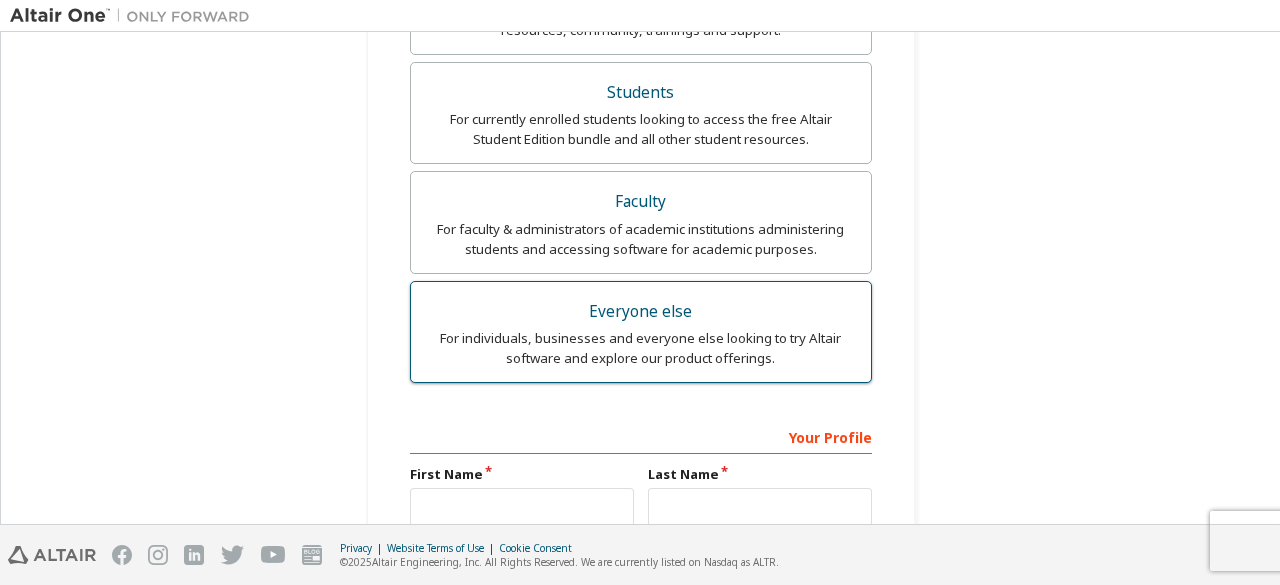 scroll, scrollTop: 700, scrollLeft: 0, axis: vertical 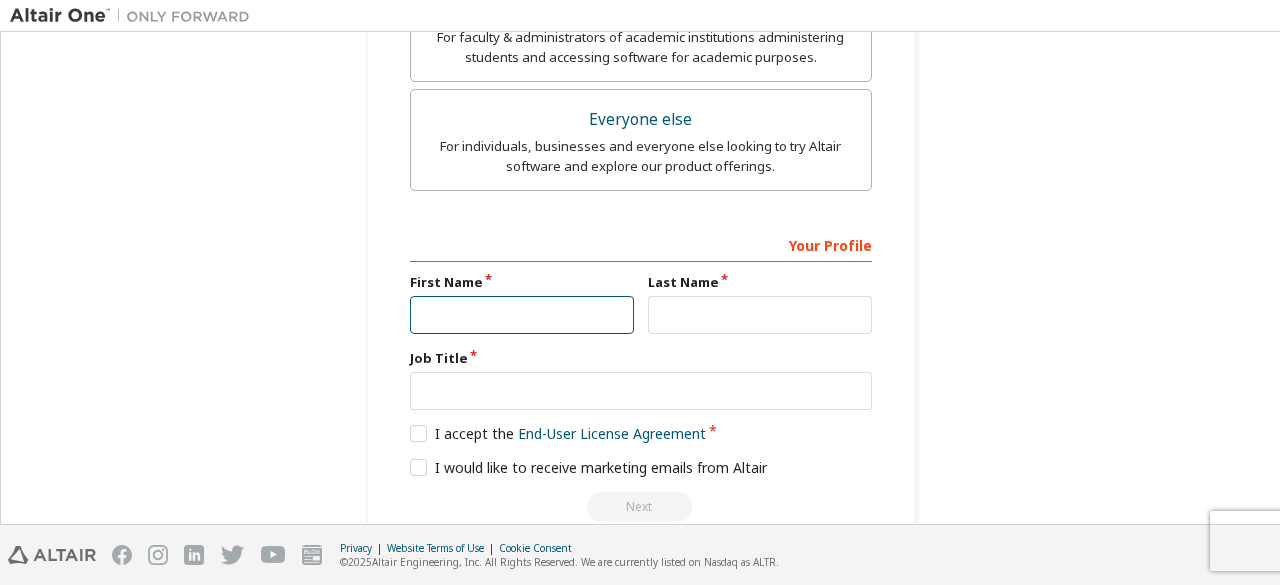 click at bounding box center [522, 315] 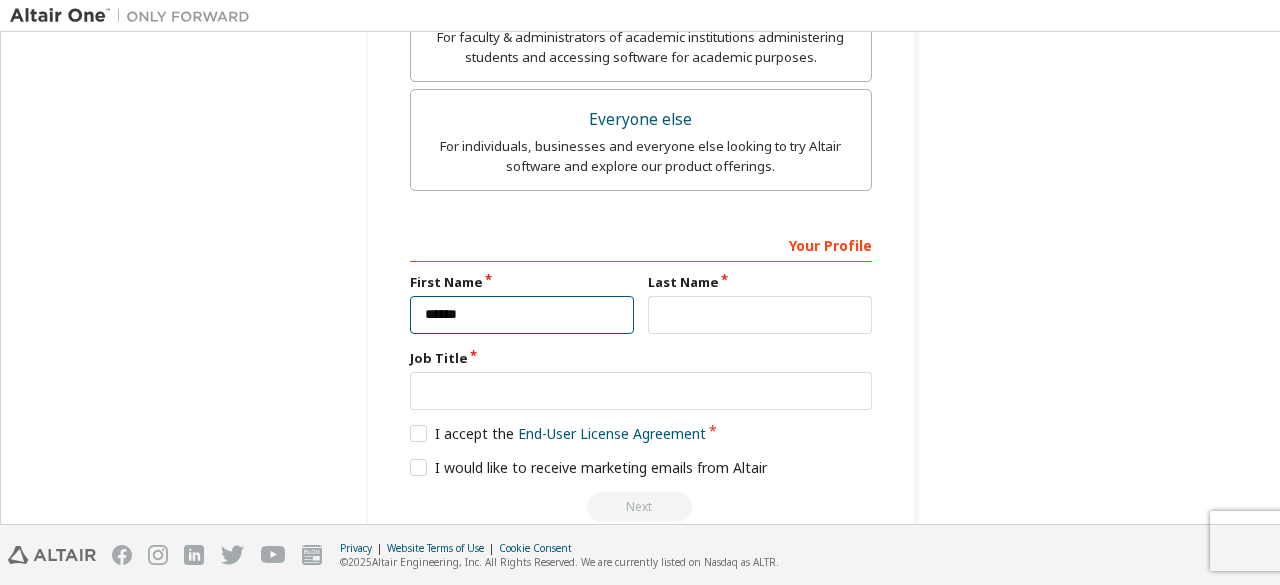 type on "******" 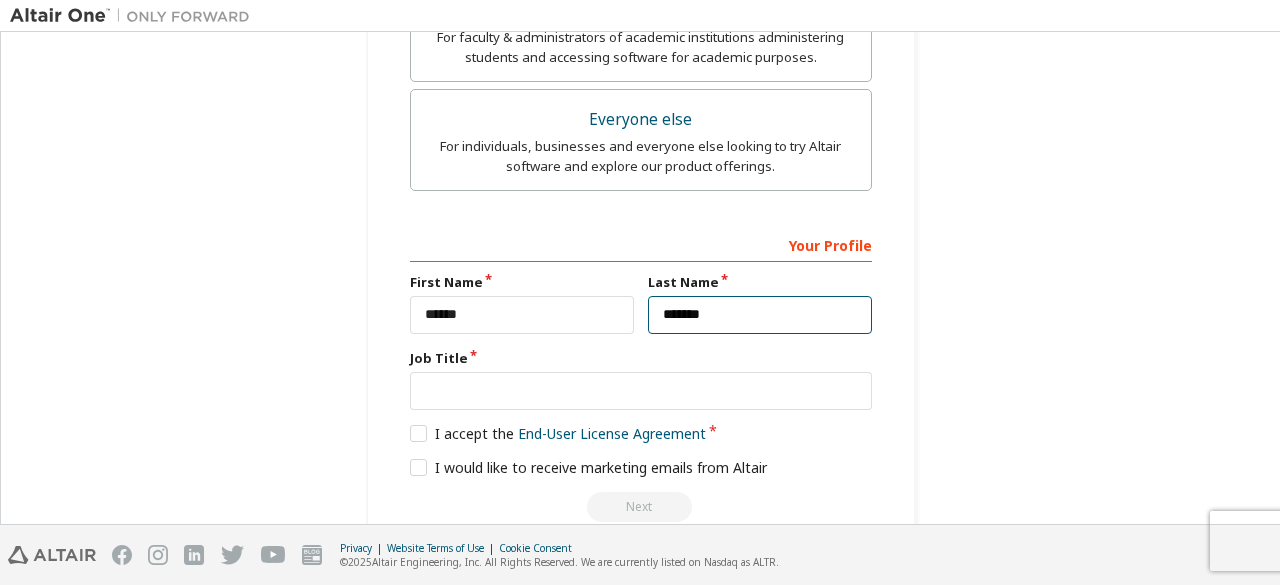 type on "*******" 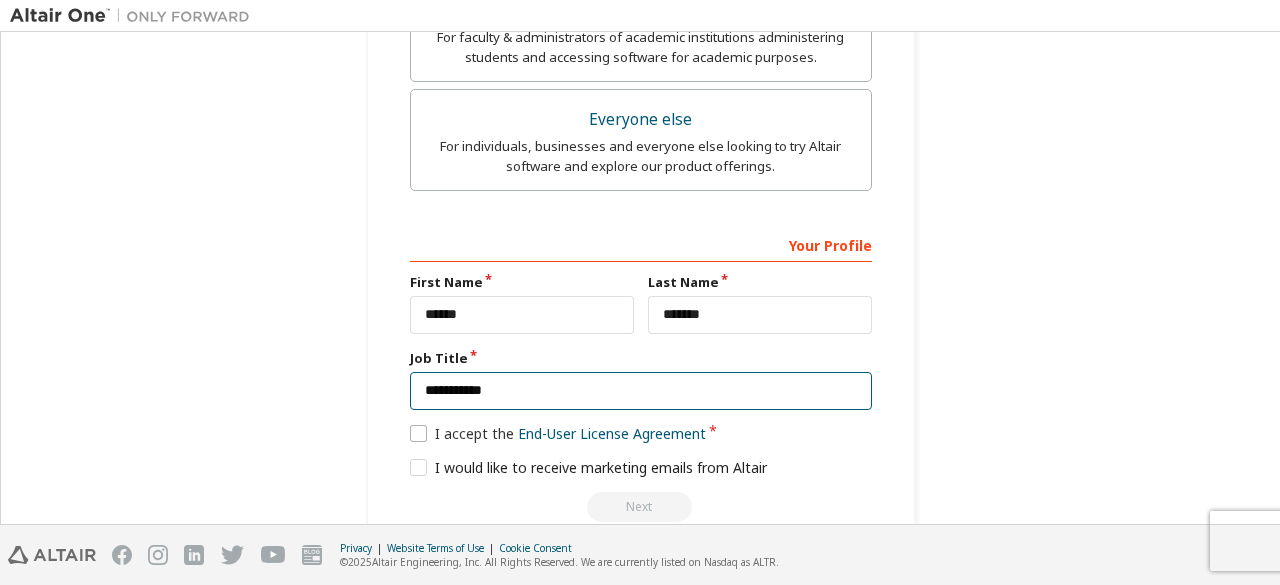type on "**********" 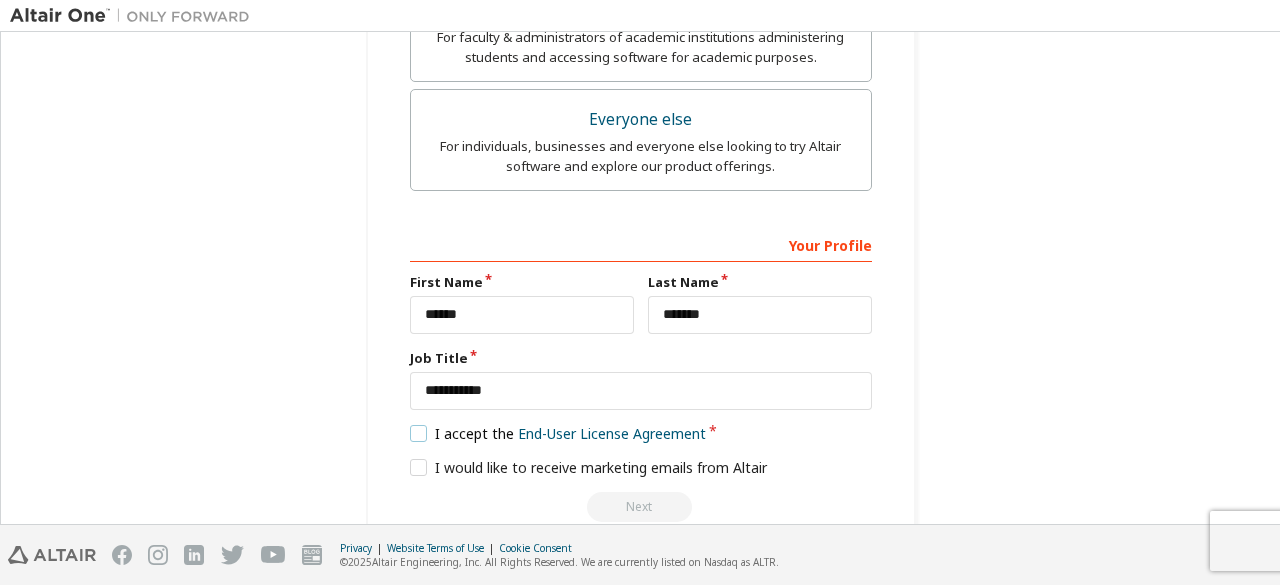 click on "I accept the    End-User License Agreement" at bounding box center (558, 433) 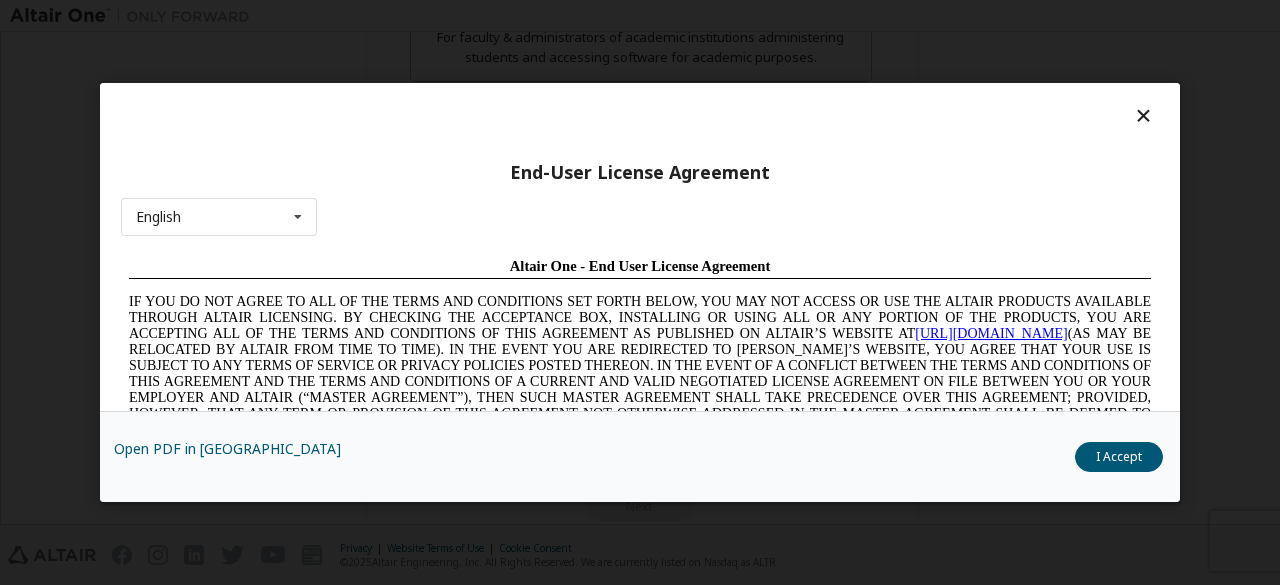 scroll, scrollTop: 0, scrollLeft: 0, axis: both 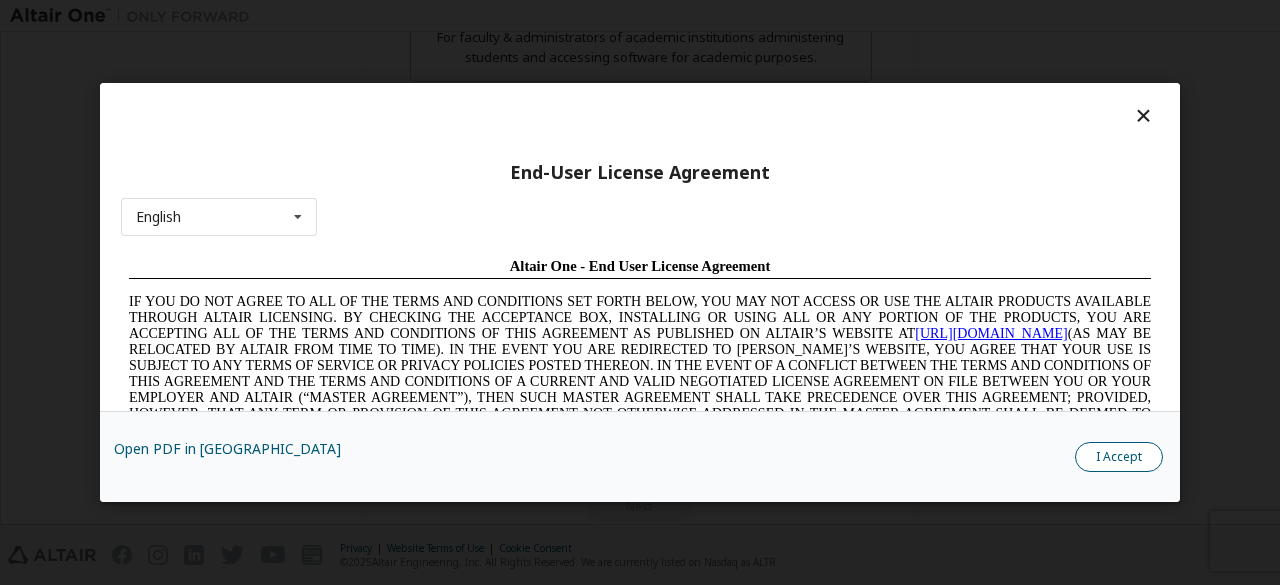 click on "I Accept" at bounding box center [1119, 457] 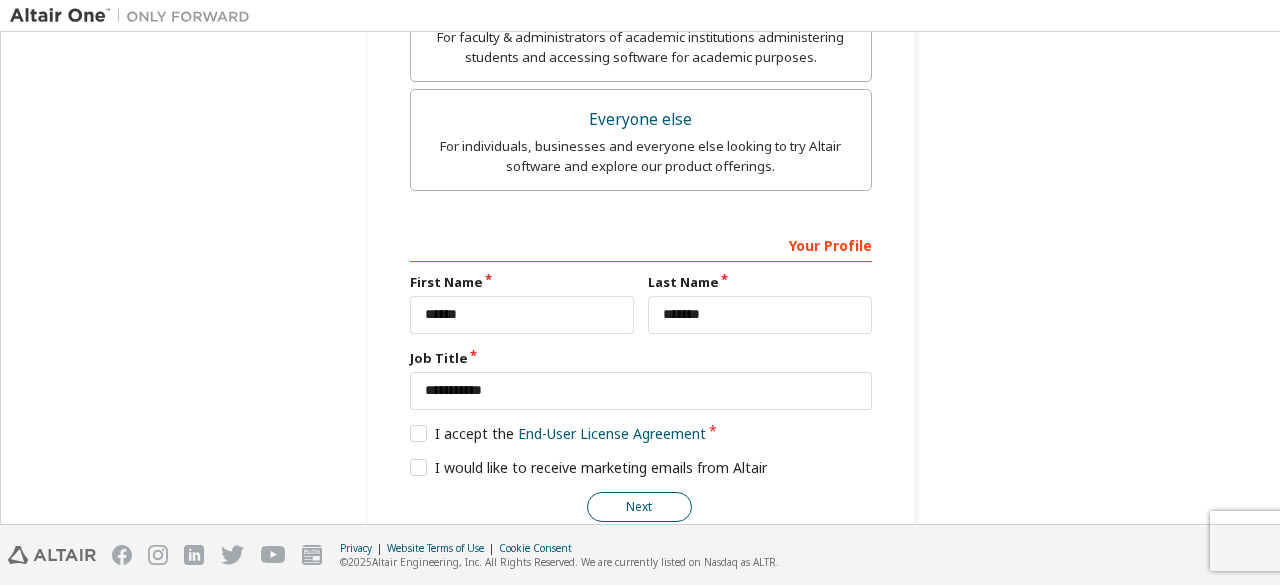 scroll, scrollTop: 736, scrollLeft: 0, axis: vertical 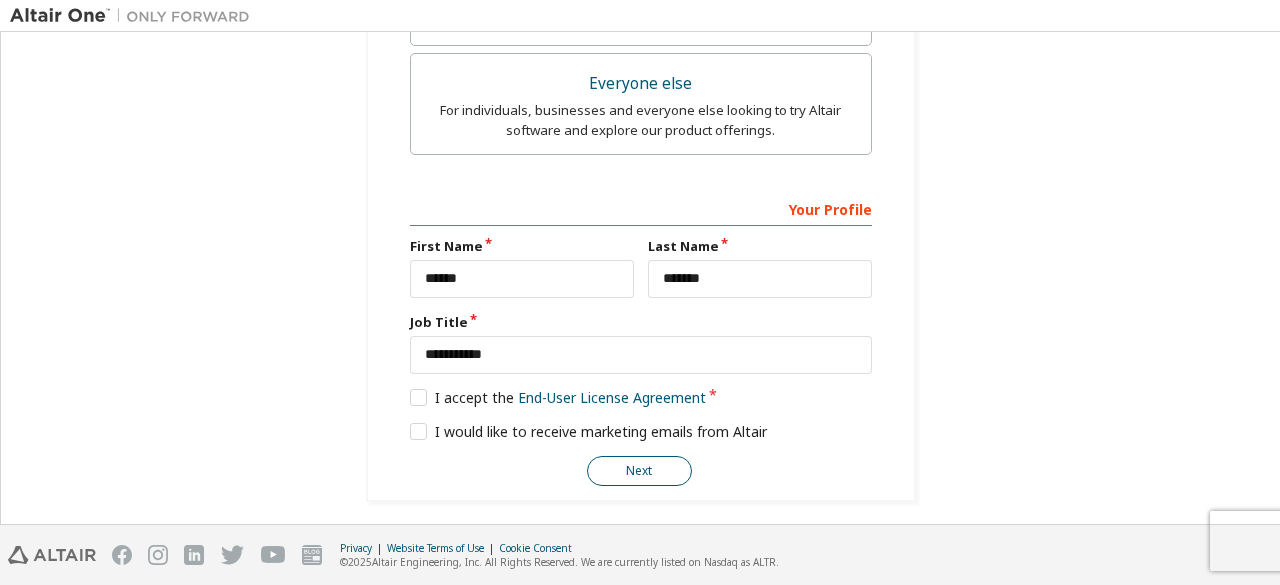 click on "Next" at bounding box center (639, 471) 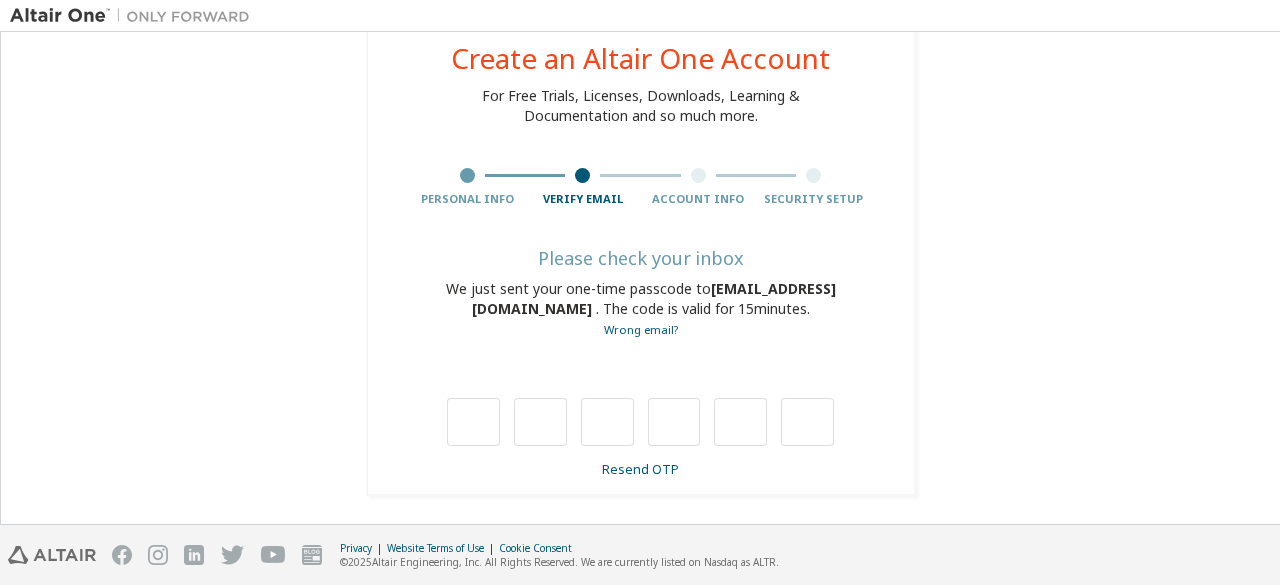 scroll, scrollTop: 58, scrollLeft: 0, axis: vertical 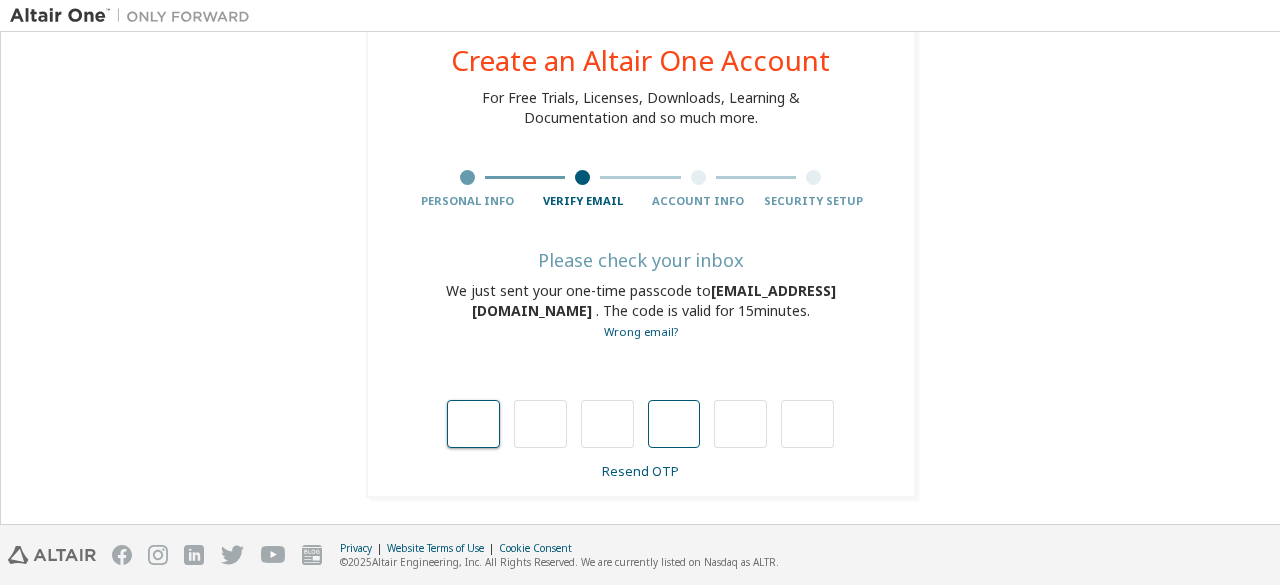 type on "*" 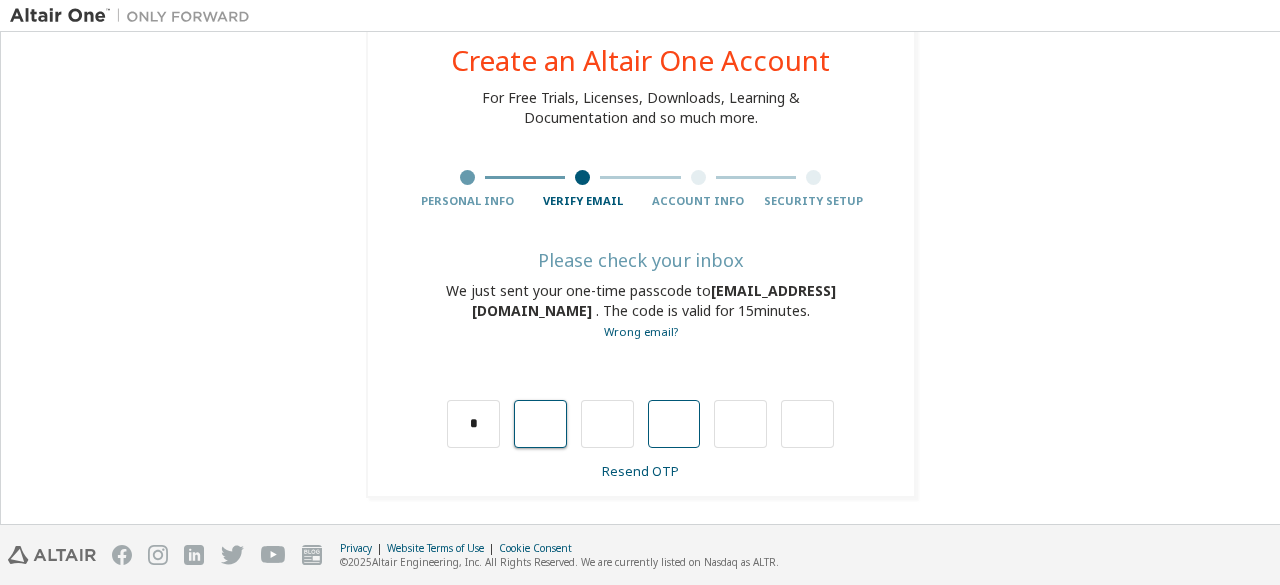 type on "*" 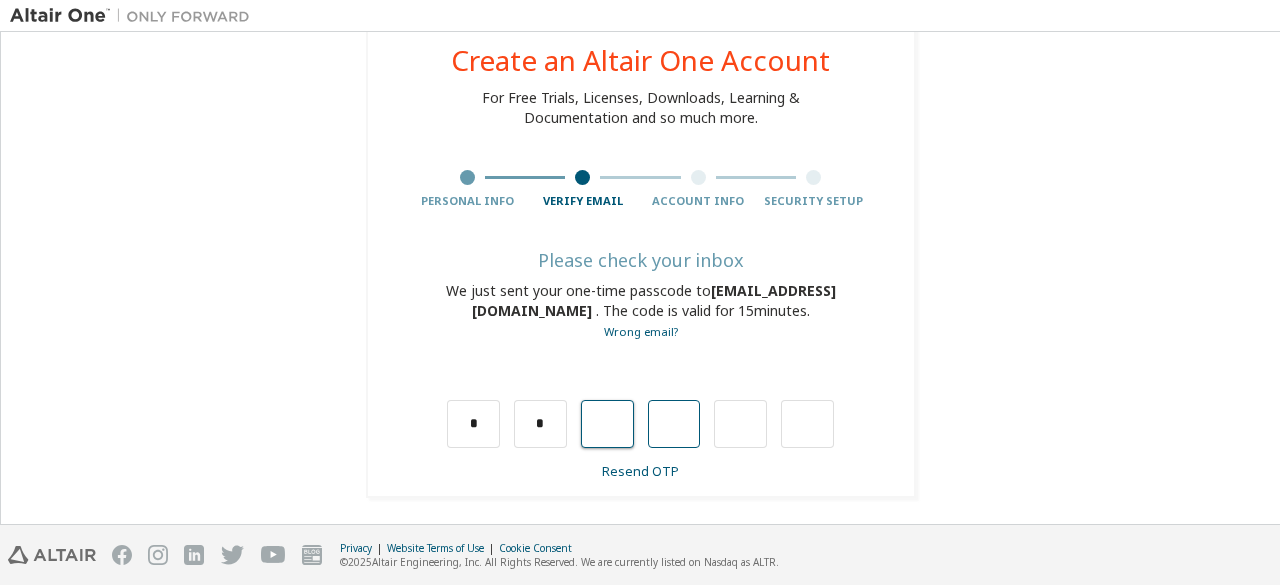 type on "*" 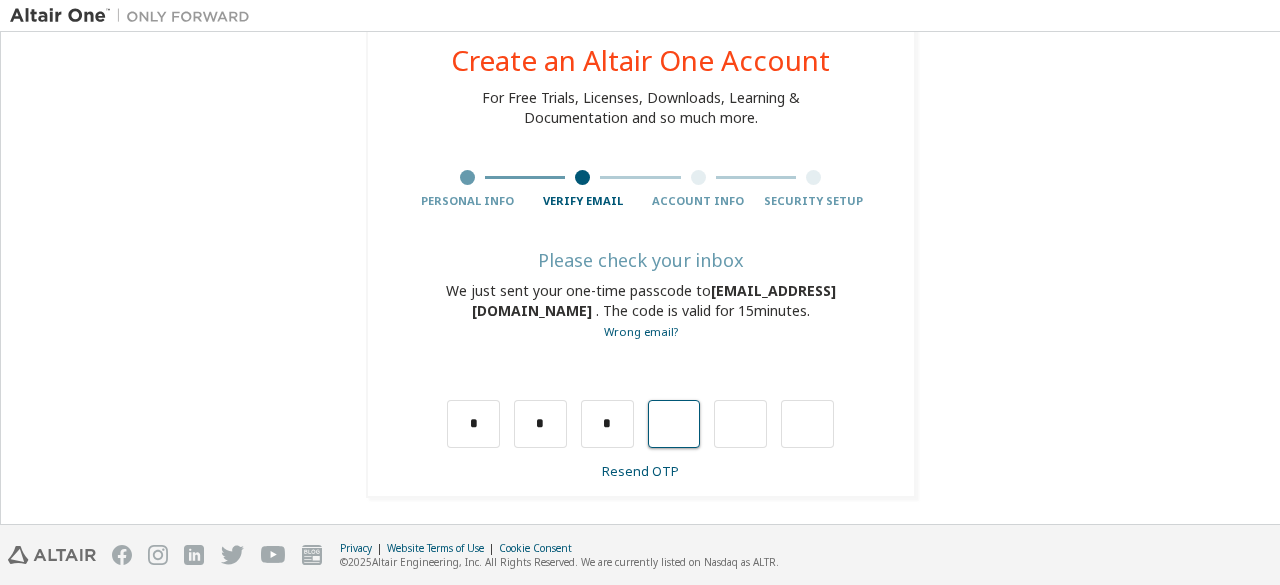 type on "*" 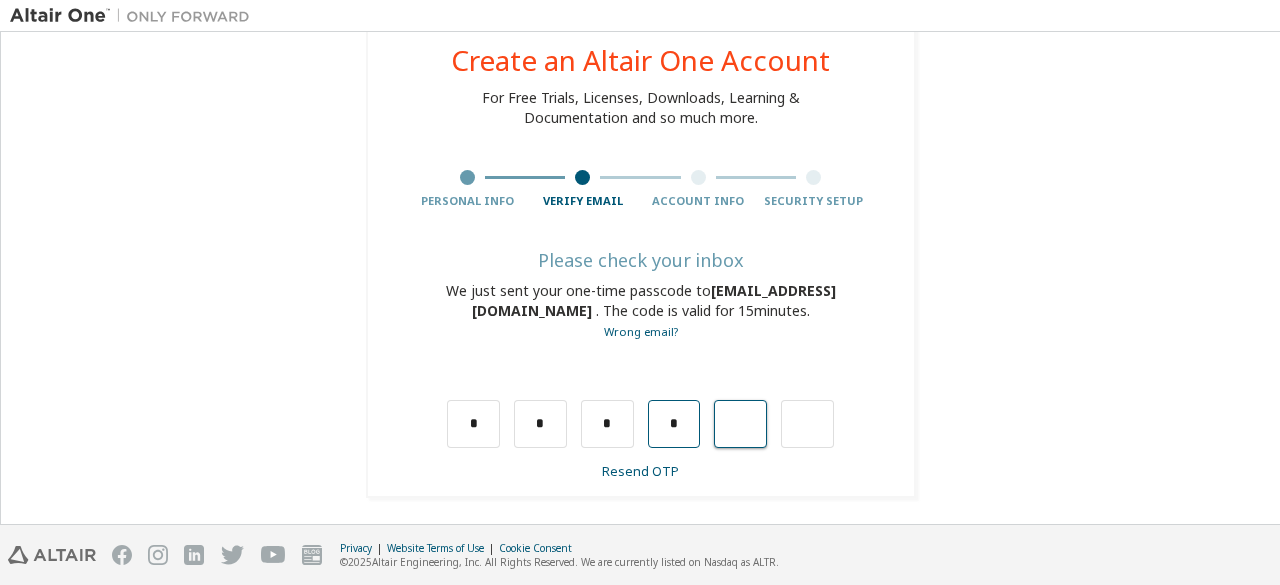 type on "*" 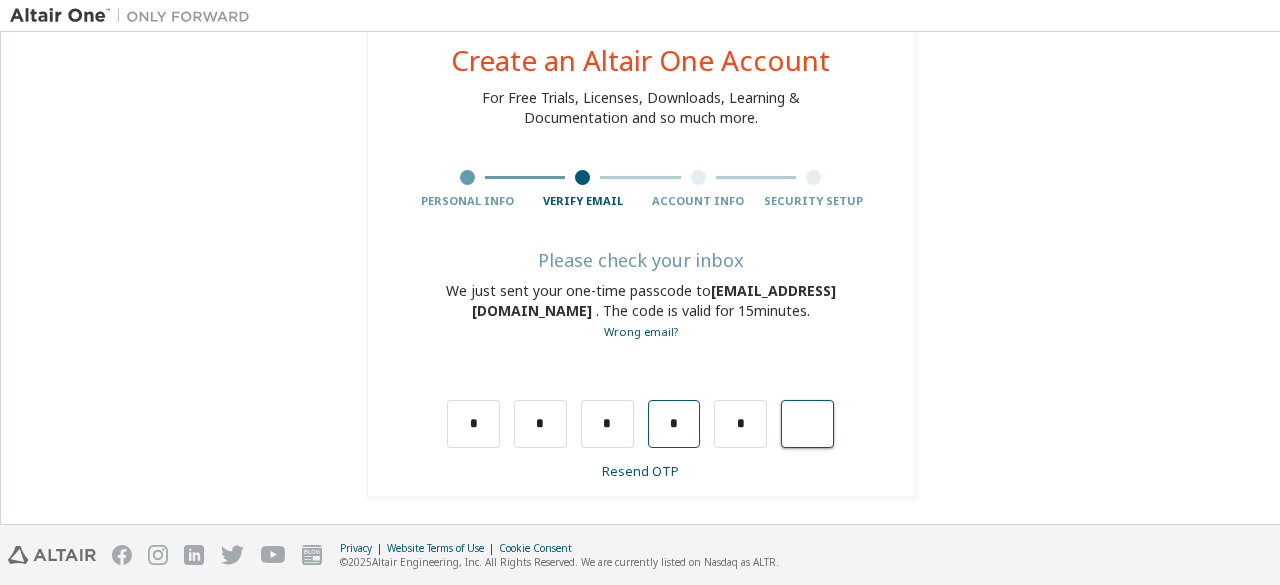 type on "*" 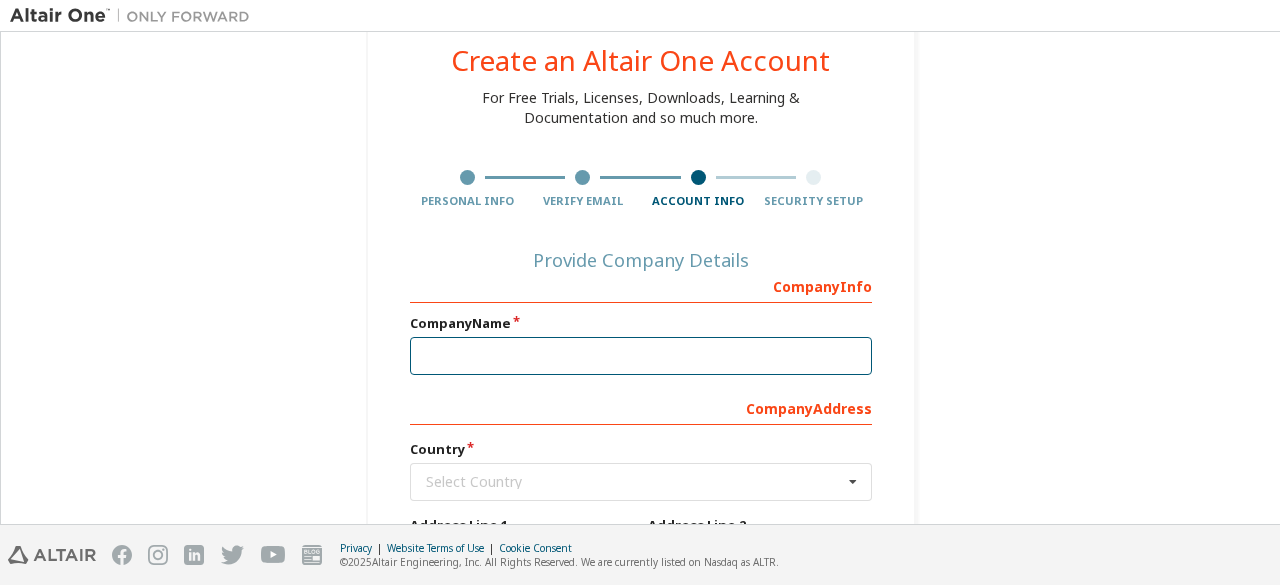 click at bounding box center (641, 356) 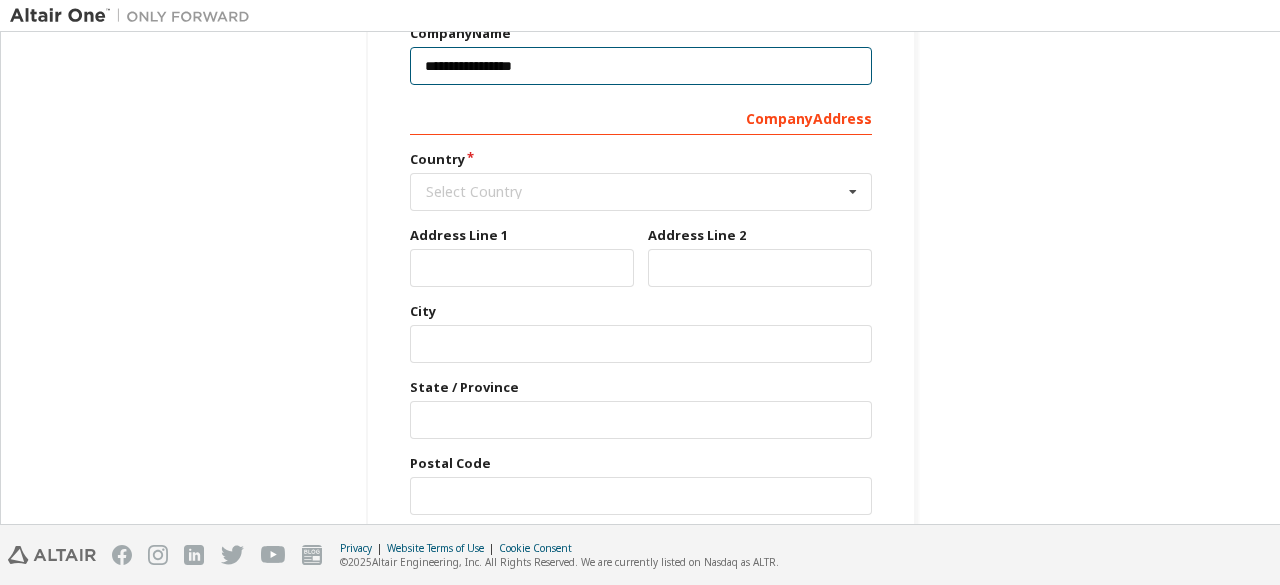 scroll, scrollTop: 358, scrollLeft: 0, axis: vertical 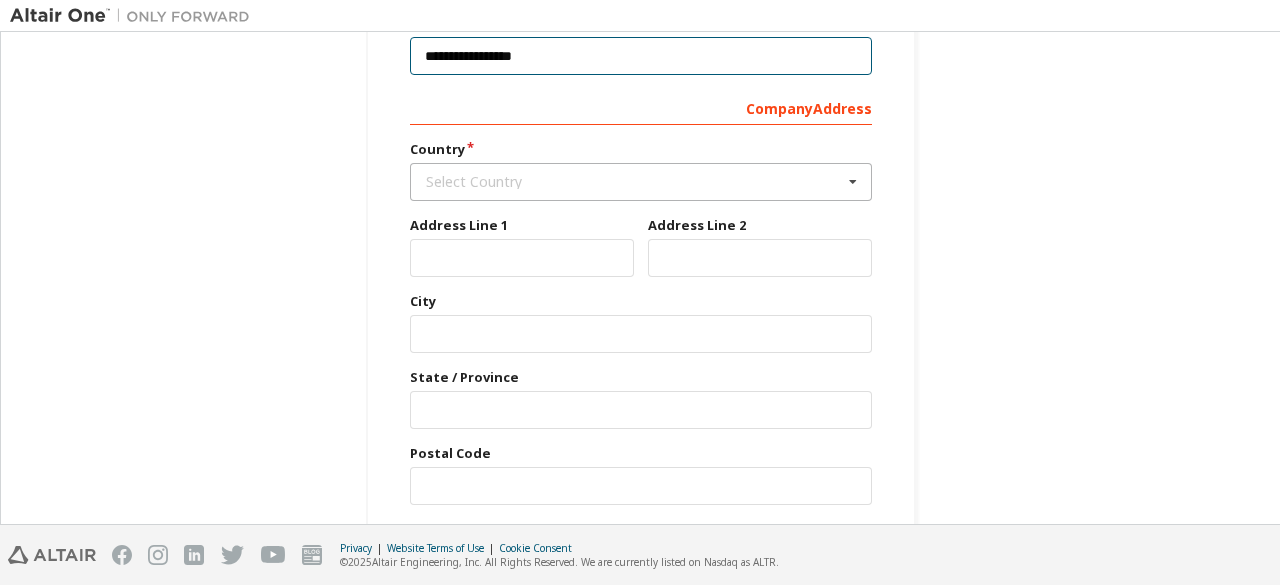 type on "**********" 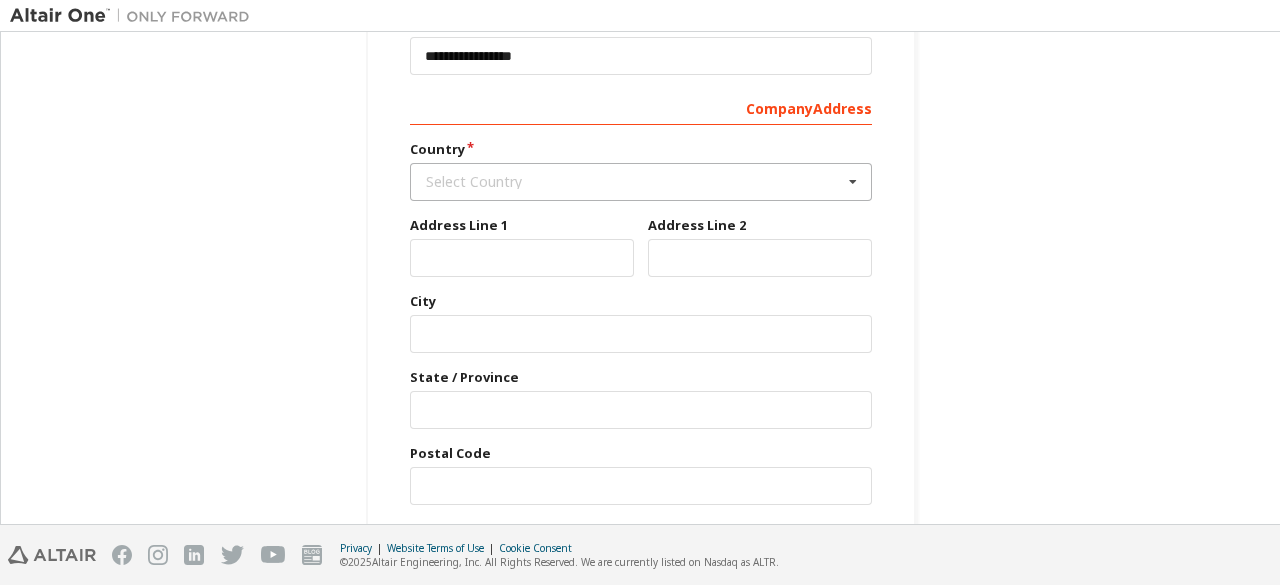 click on "Select Country" at bounding box center (634, 182) 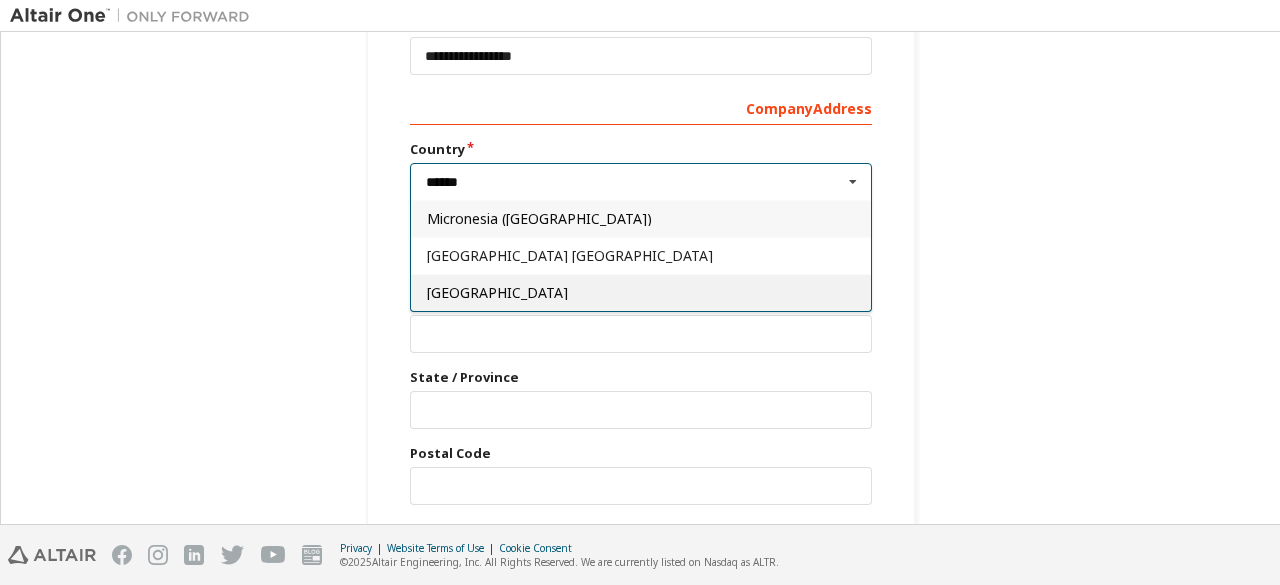 type on "******" 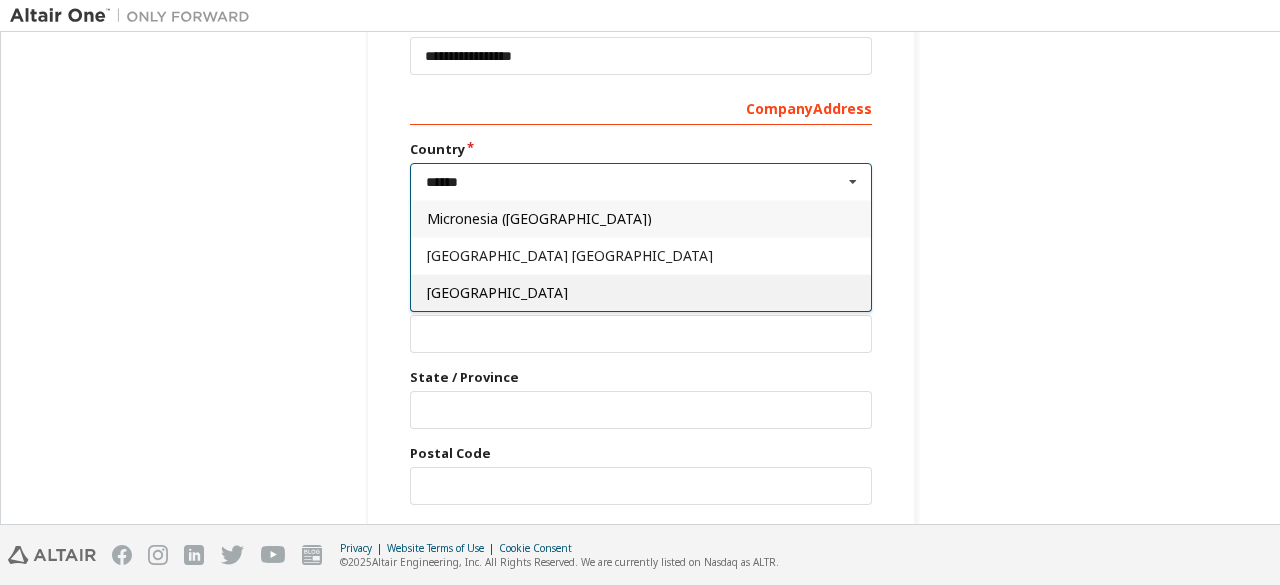 click on "[GEOGRAPHIC_DATA]" at bounding box center (641, 293) 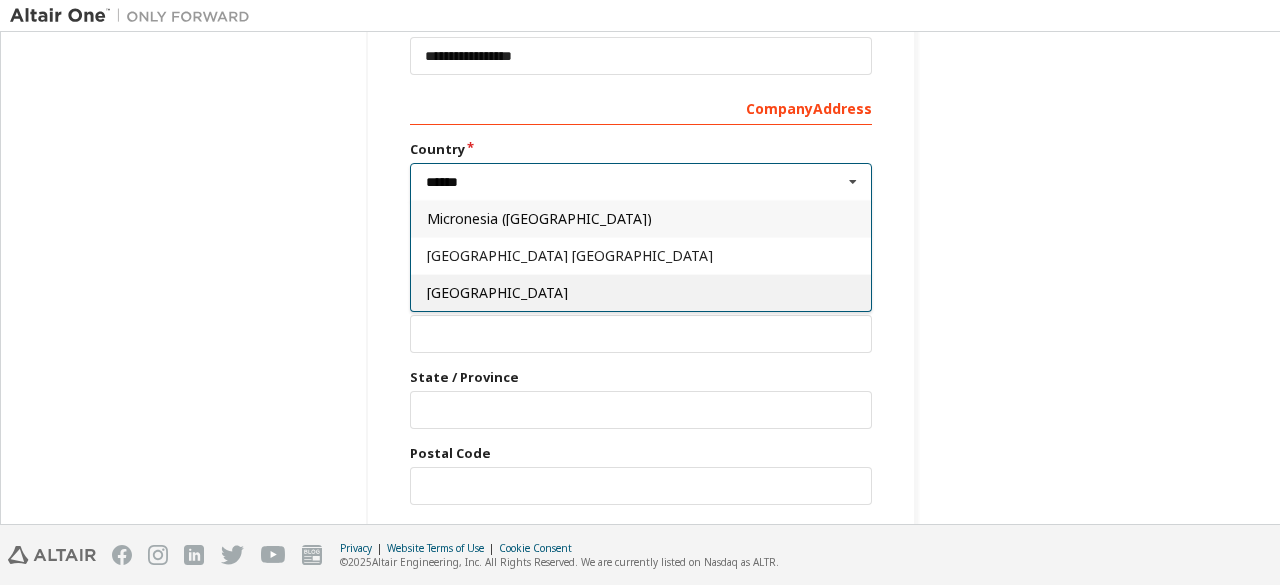 type on "***" 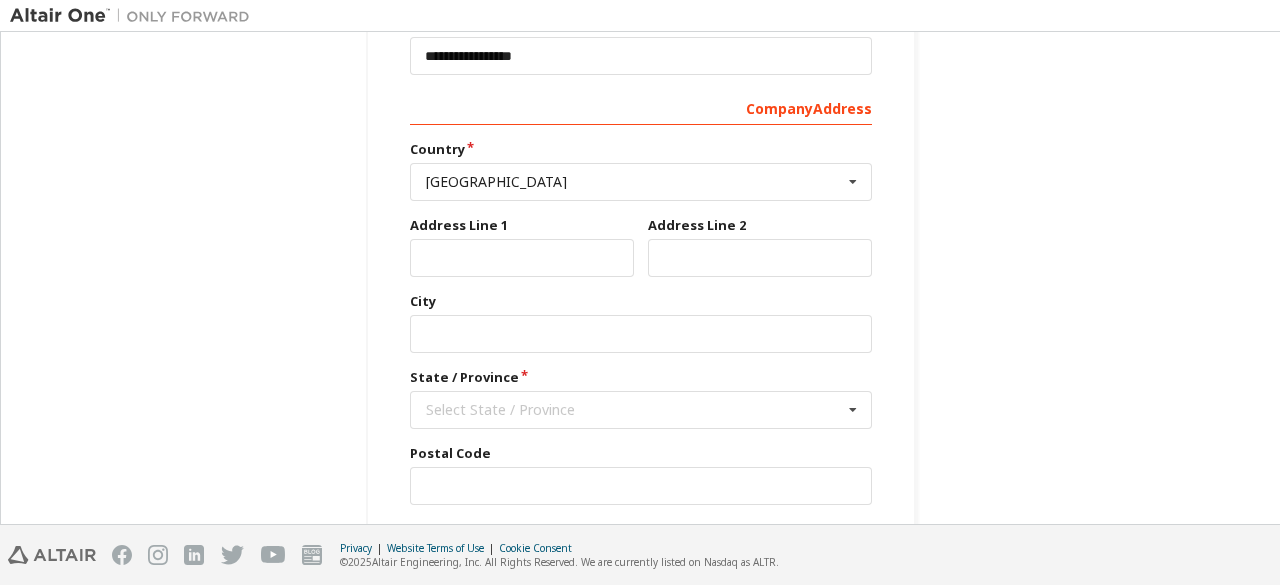 scroll, scrollTop: 438, scrollLeft: 0, axis: vertical 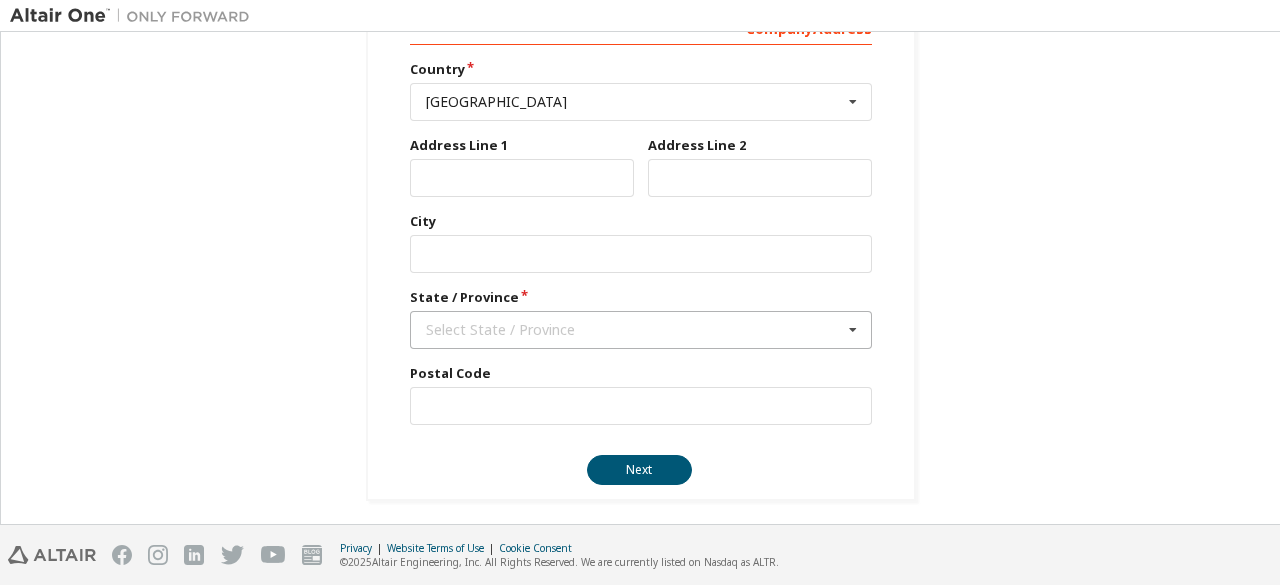 click on "Select State / Province" at bounding box center [634, 330] 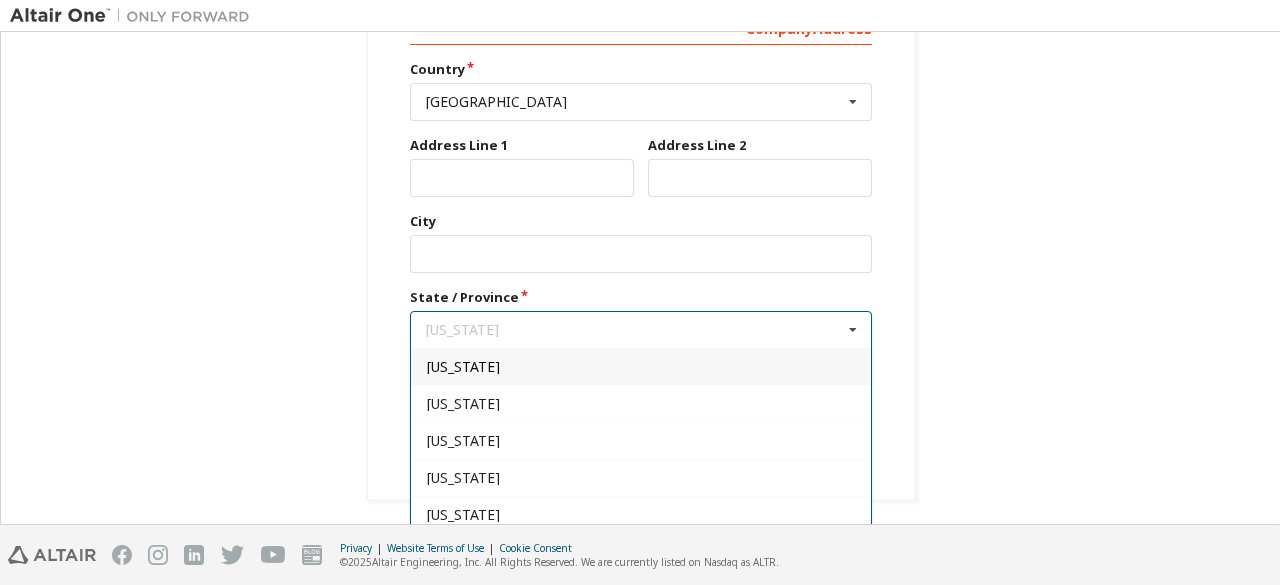 click on "[US_STATE]" at bounding box center (641, 367) 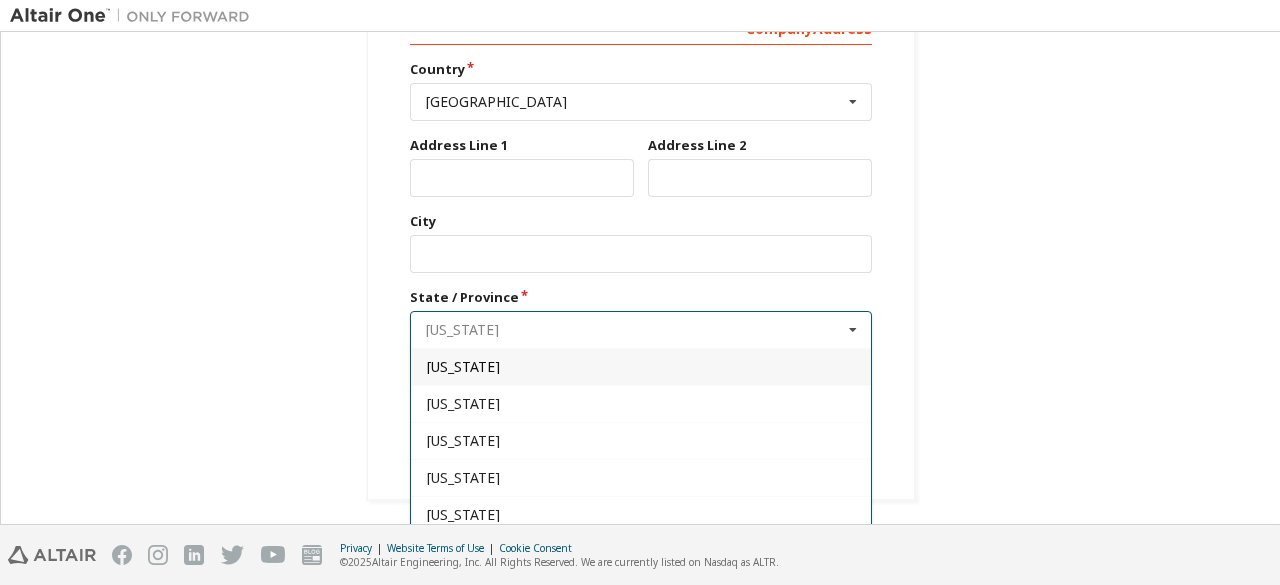 type on "**" 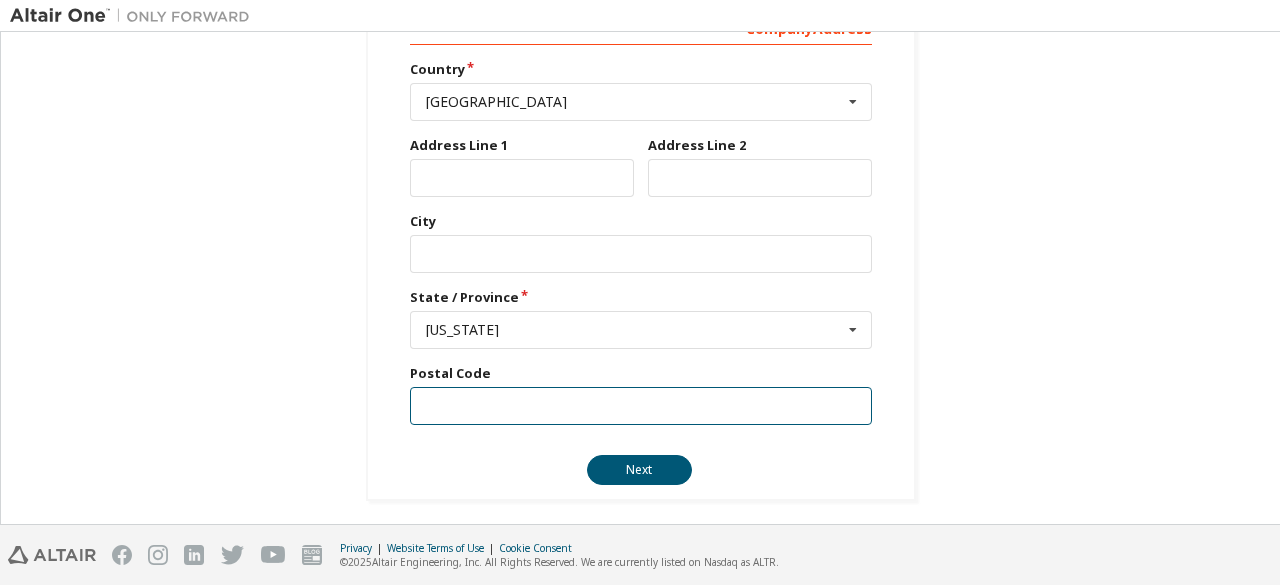 click at bounding box center (641, 406) 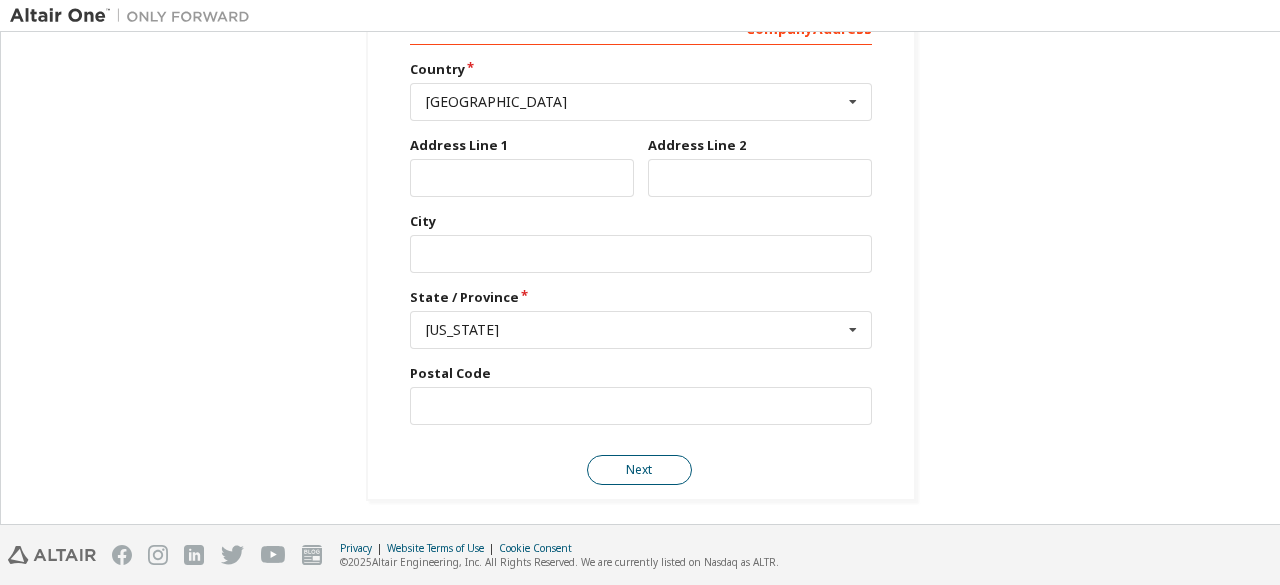 click on "Next" at bounding box center (639, 470) 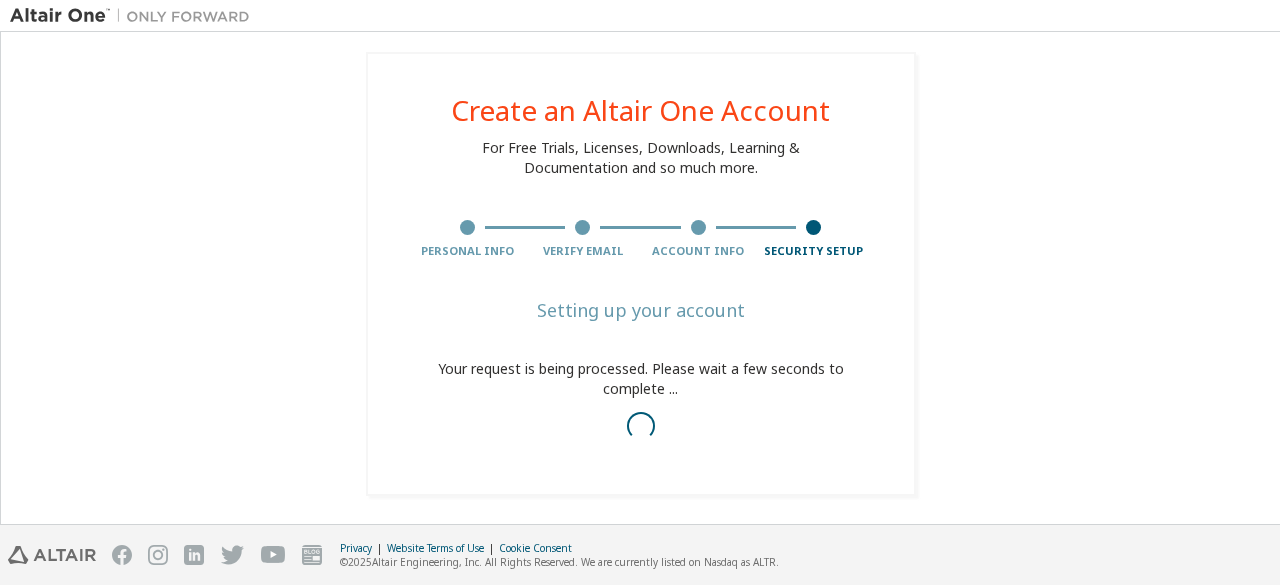 scroll, scrollTop: 14, scrollLeft: 0, axis: vertical 